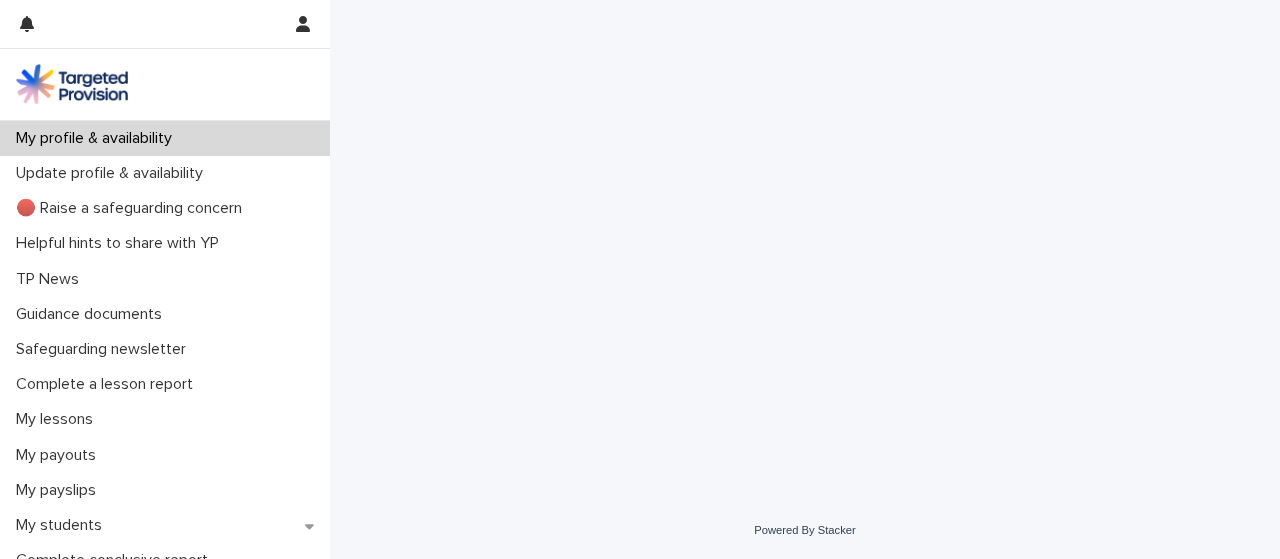 scroll, scrollTop: 0, scrollLeft: 0, axis: both 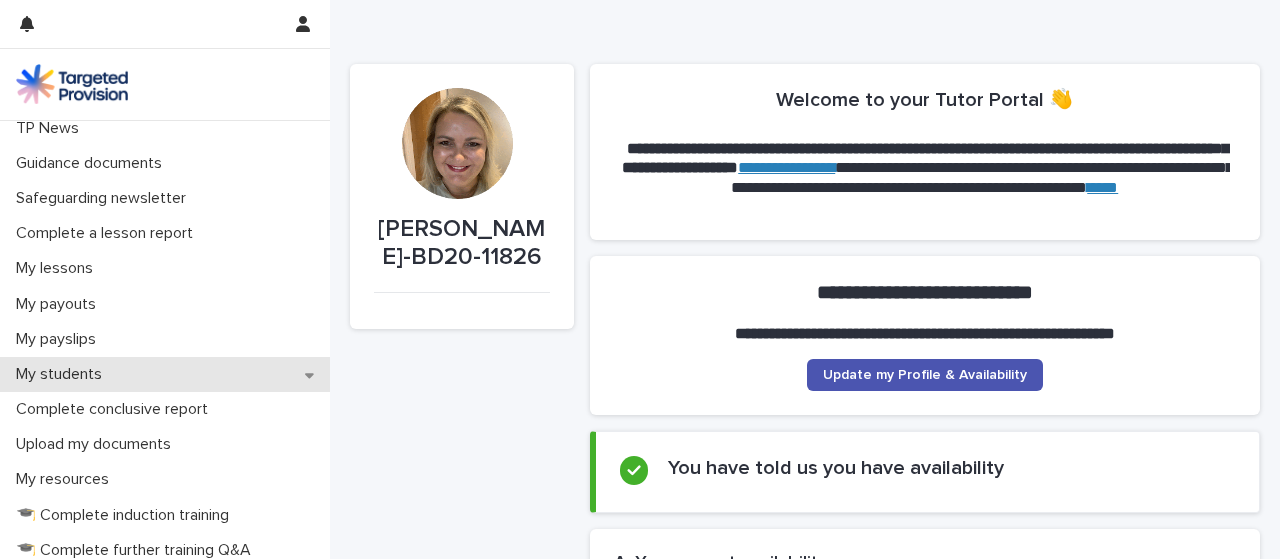 click on "My students" at bounding box center [165, 374] 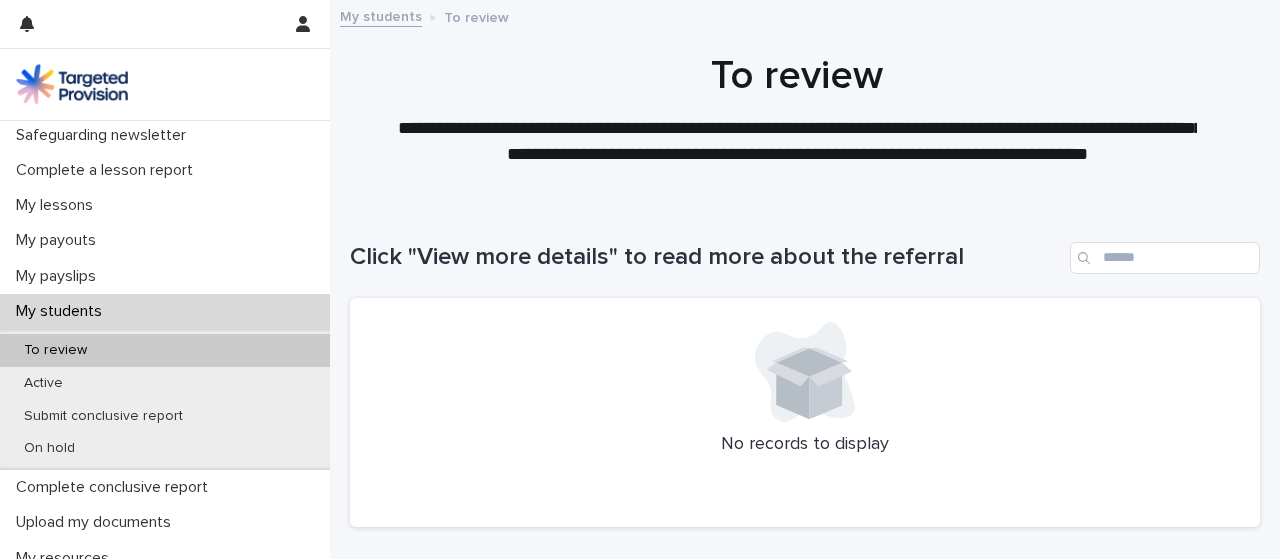 scroll, scrollTop: 210, scrollLeft: 0, axis: vertical 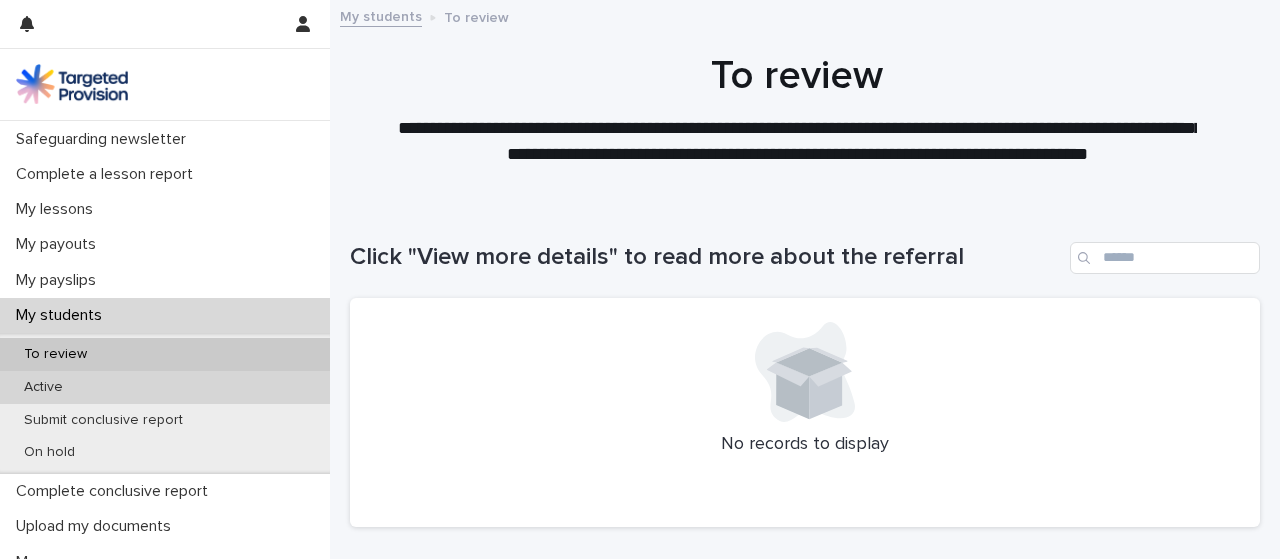 click on "Active" at bounding box center [165, 387] 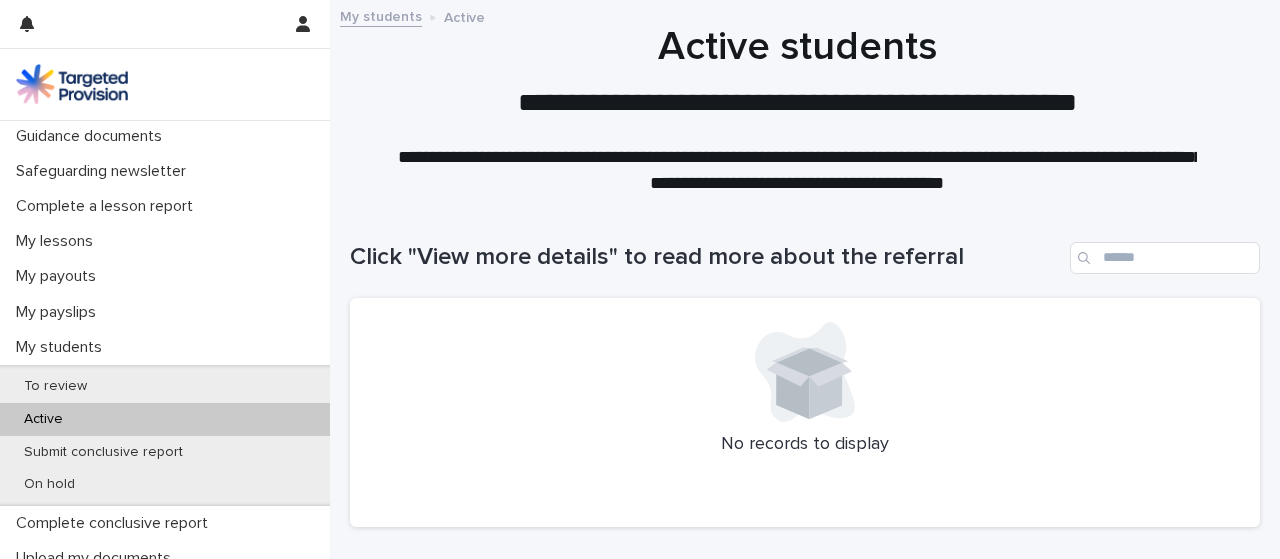 scroll, scrollTop: 193, scrollLeft: 0, axis: vertical 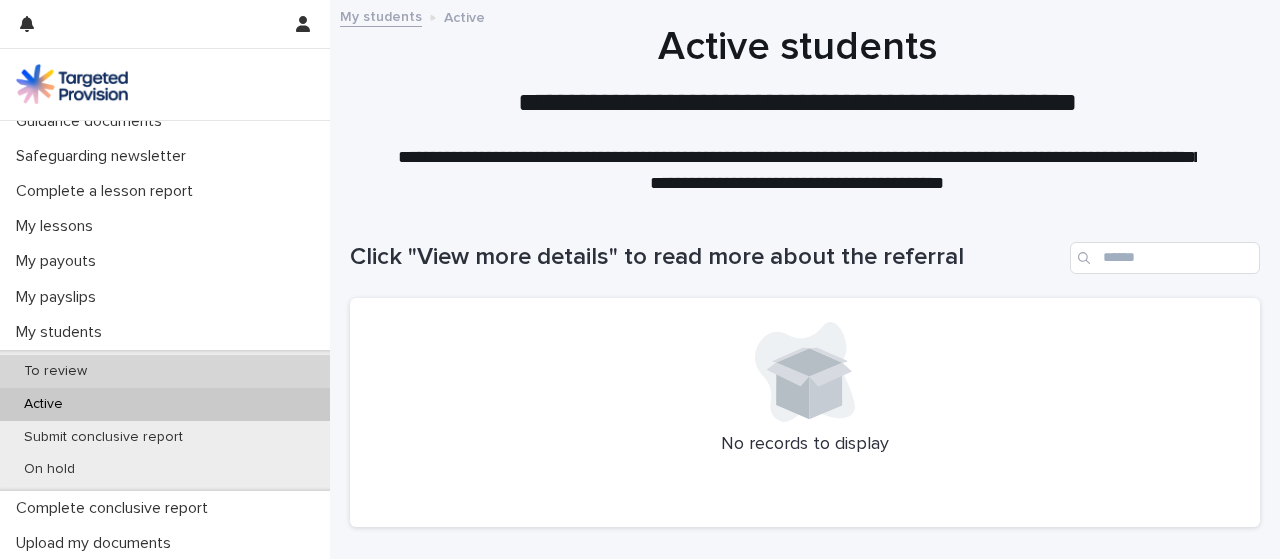 click on "To review" at bounding box center (165, 371) 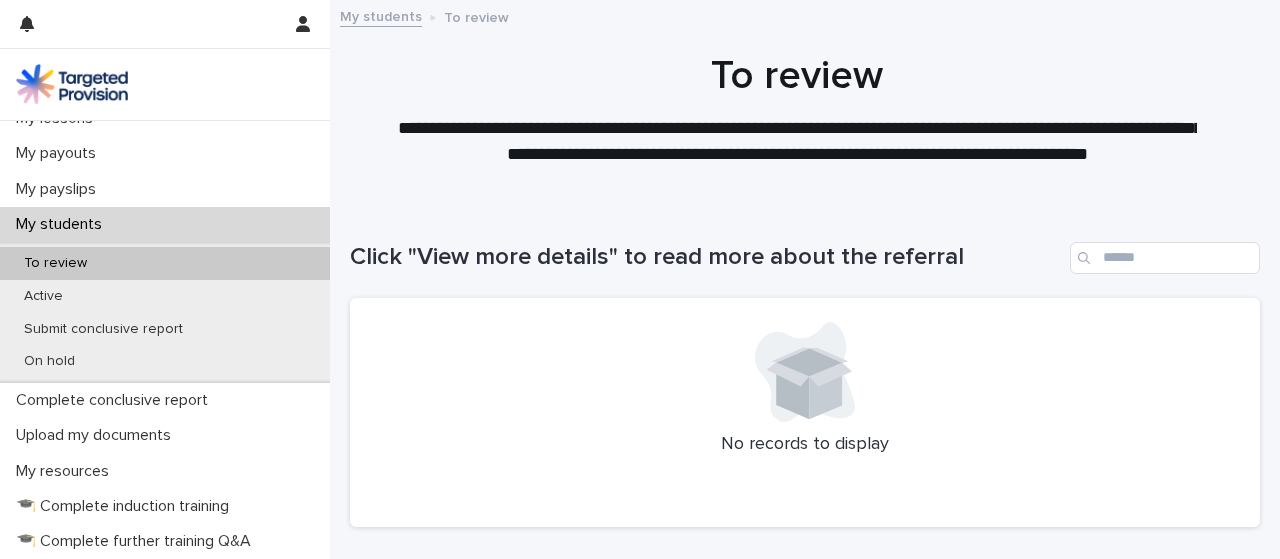 scroll, scrollTop: 300, scrollLeft: 0, axis: vertical 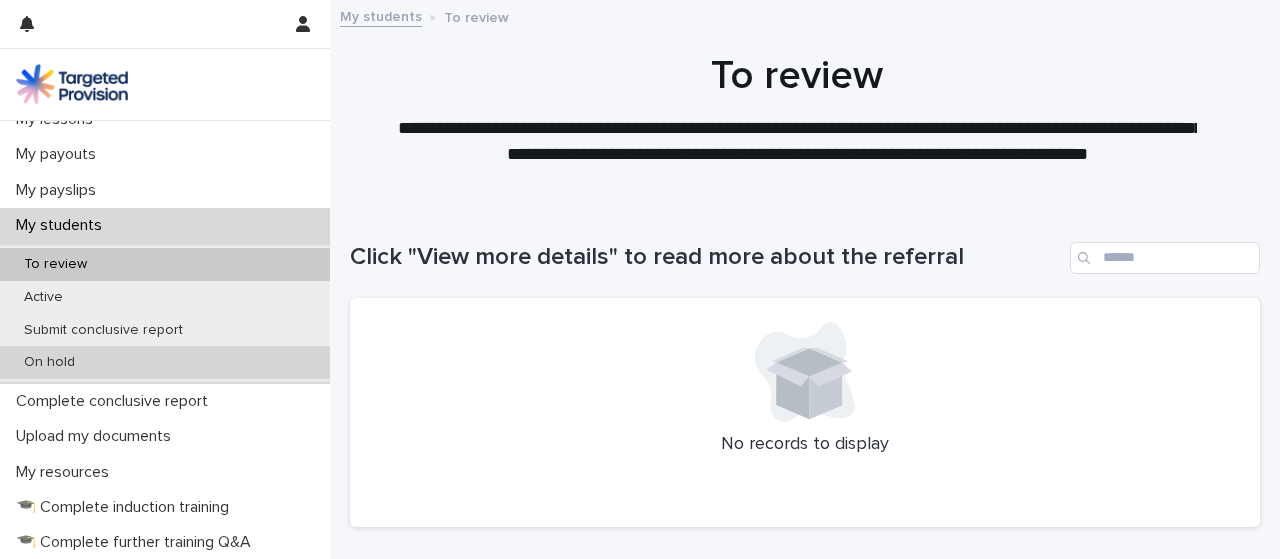 click on "On hold" at bounding box center [49, 362] 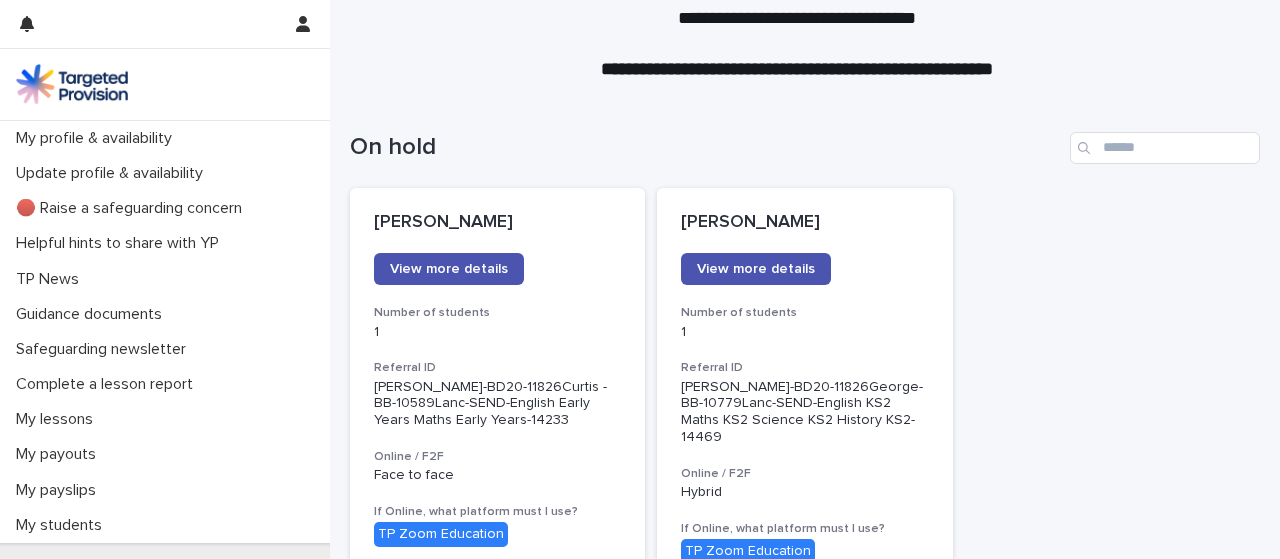 scroll, scrollTop: 0, scrollLeft: 0, axis: both 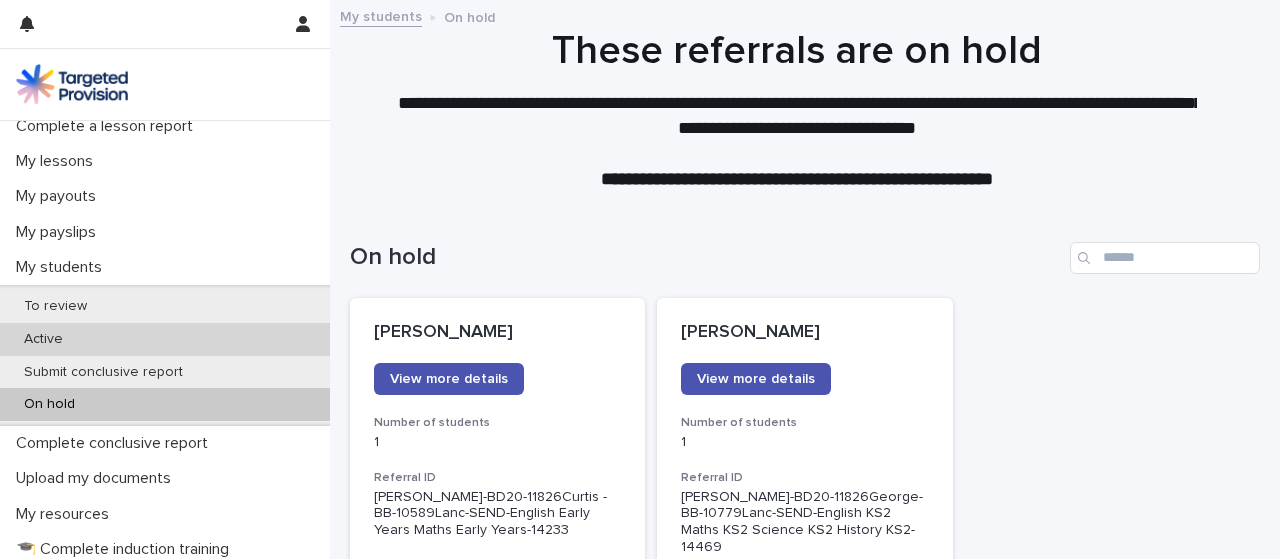 click on "Active" at bounding box center [43, 339] 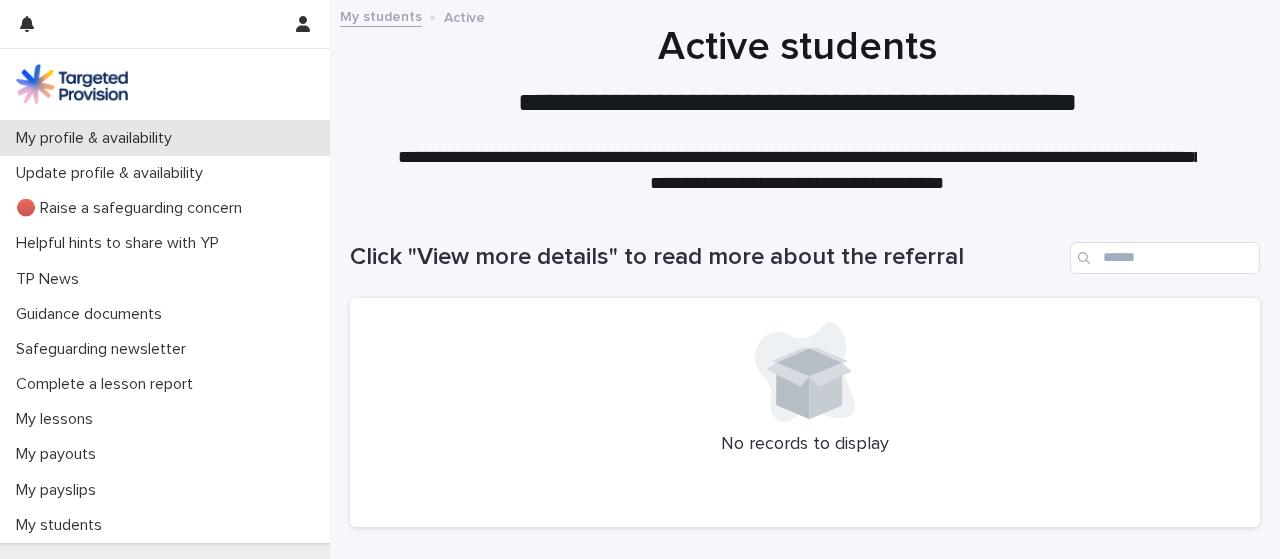click on "My profile & availability" at bounding box center (98, 138) 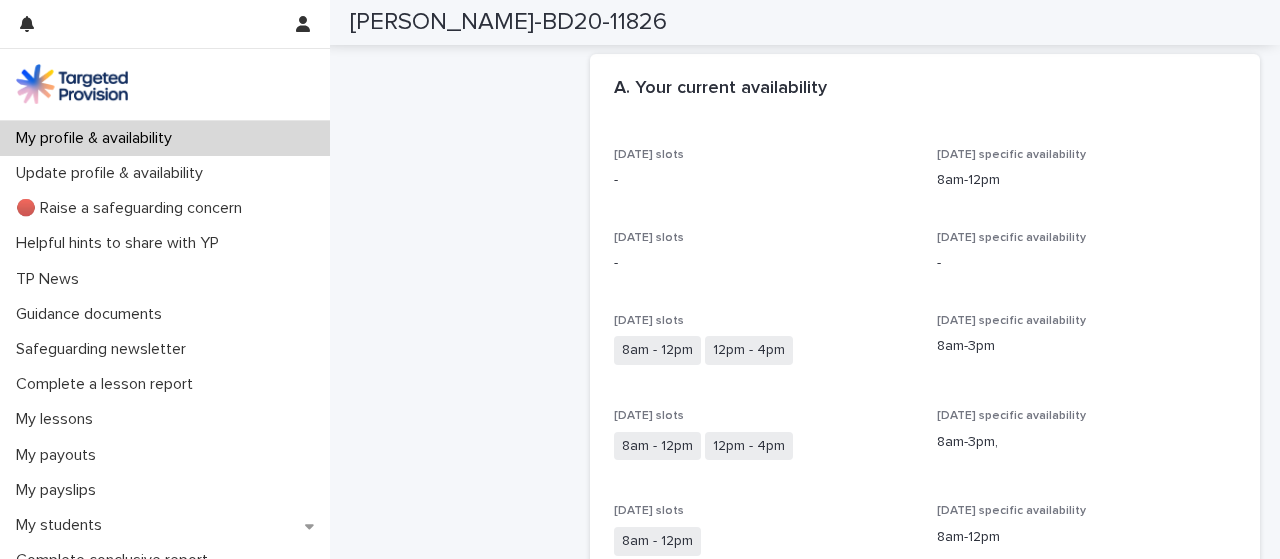 scroll, scrollTop: 528, scrollLeft: 0, axis: vertical 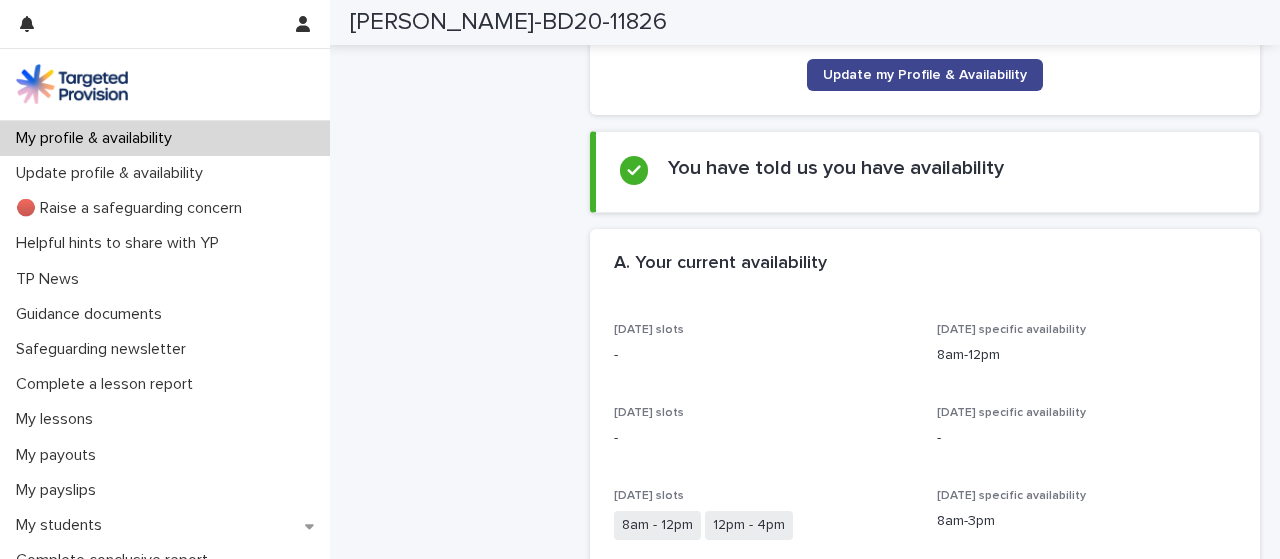 click on "Update my Profile & Availability" at bounding box center (925, 75) 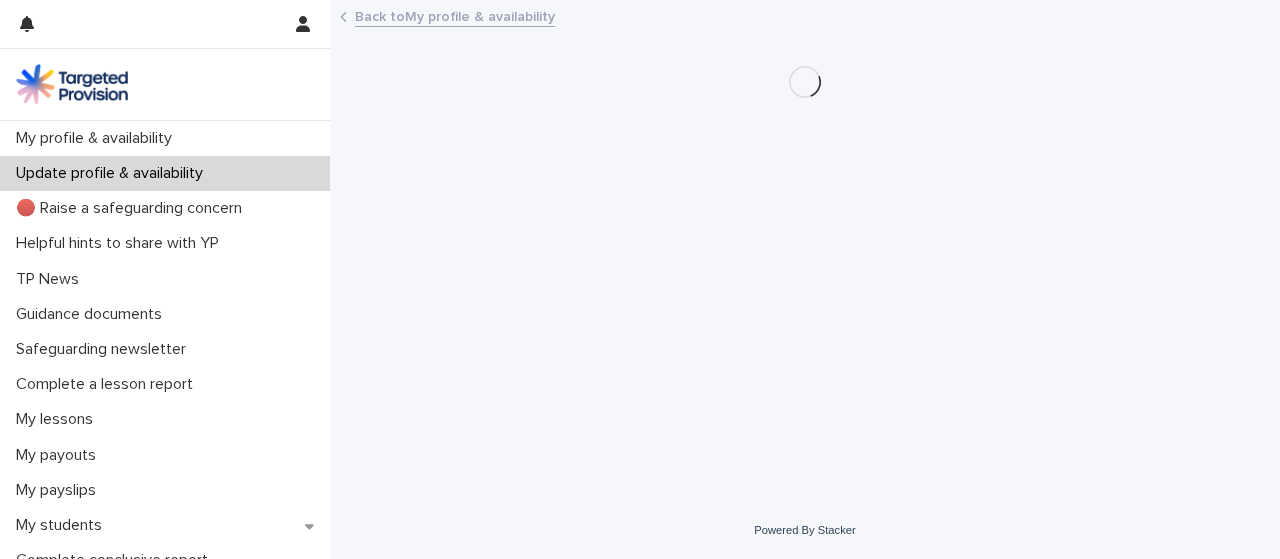 scroll, scrollTop: 0, scrollLeft: 0, axis: both 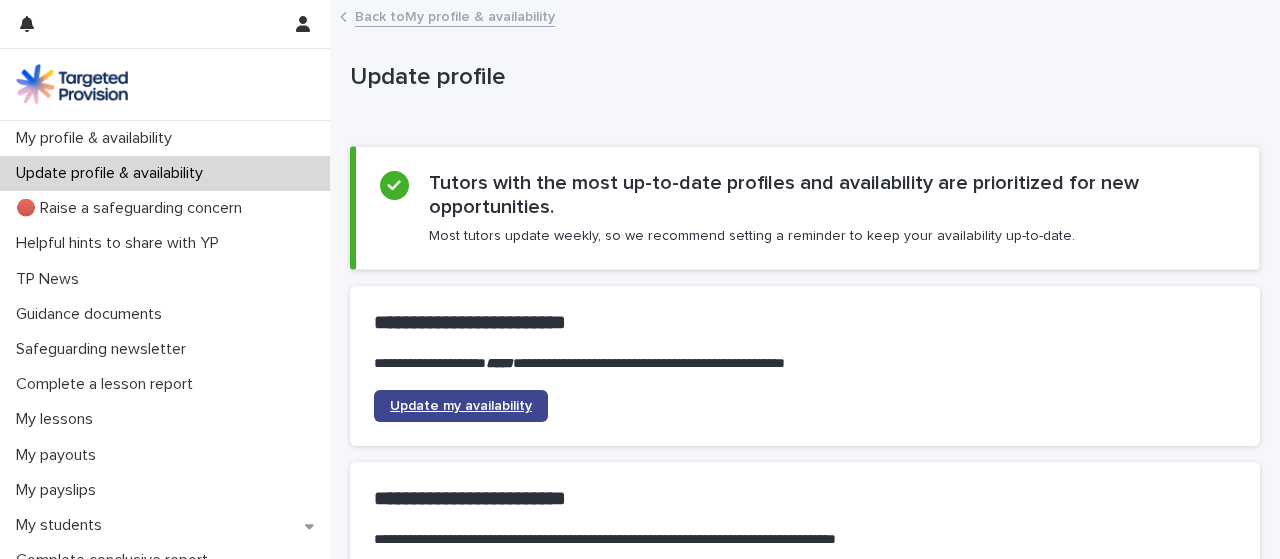 click on "Update my availability" at bounding box center [461, 406] 